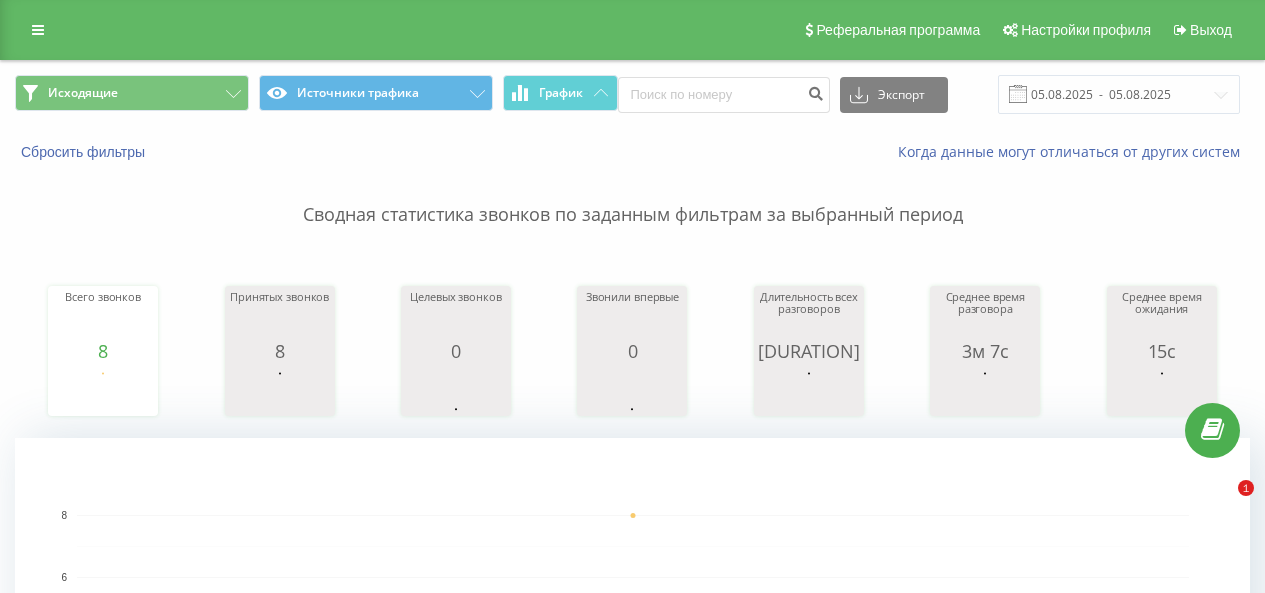 scroll, scrollTop: 0, scrollLeft: 0, axis: both 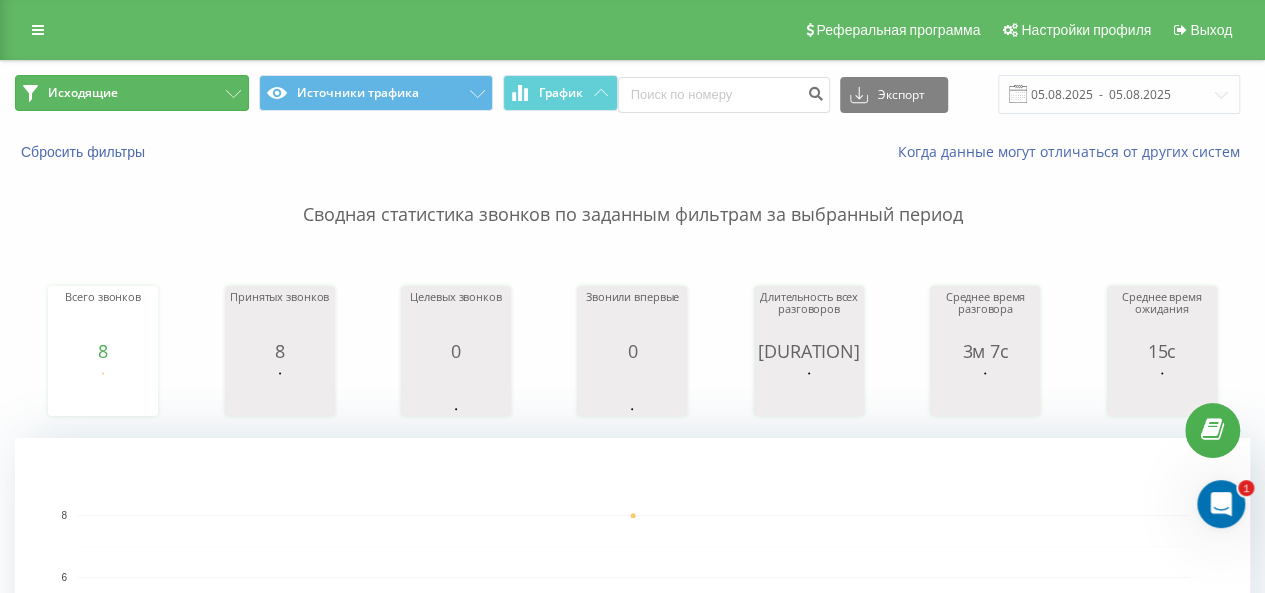 click on "Исходящие" at bounding box center [132, 93] 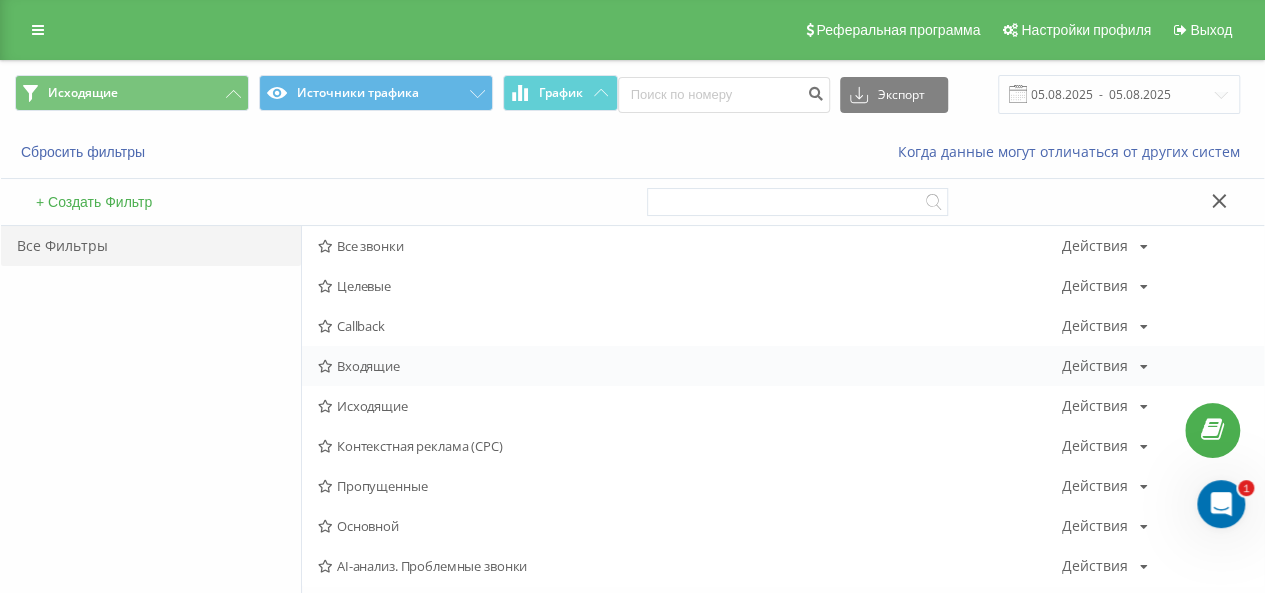 click on "Входящие" at bounding box center (690, 366) 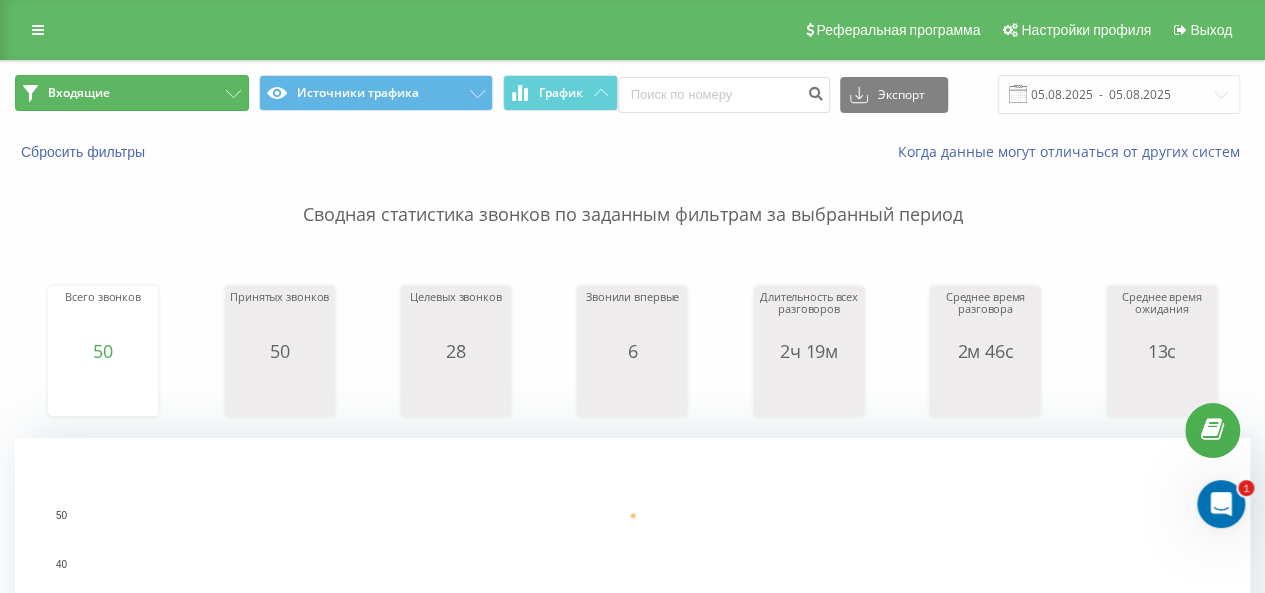 click 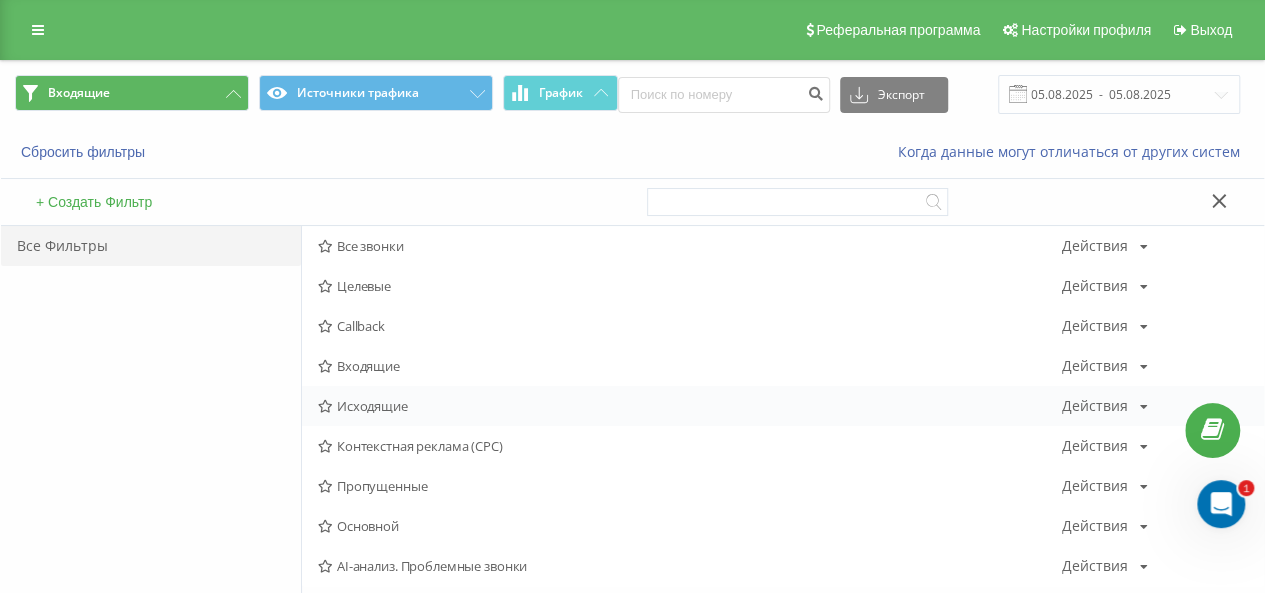 click on "Исходящие" at bounding box center [690, 406] 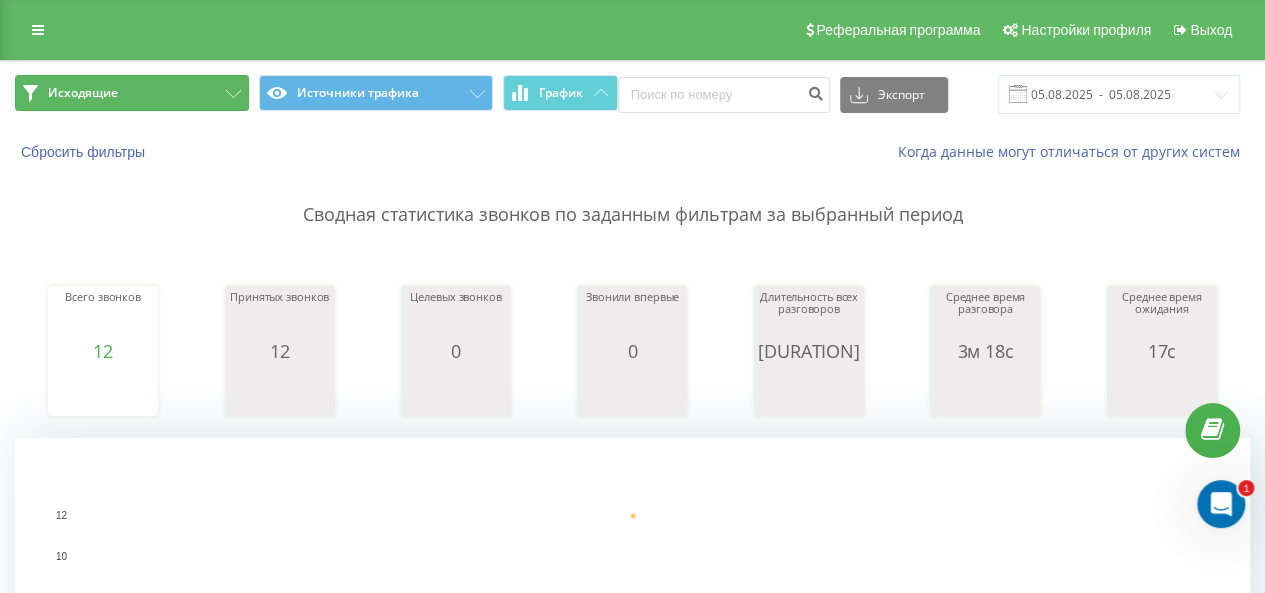 drag, startPoint x: 221, startPoint y: 90, endPoint x: 230, endPoint y: 105, distance: 17.492855 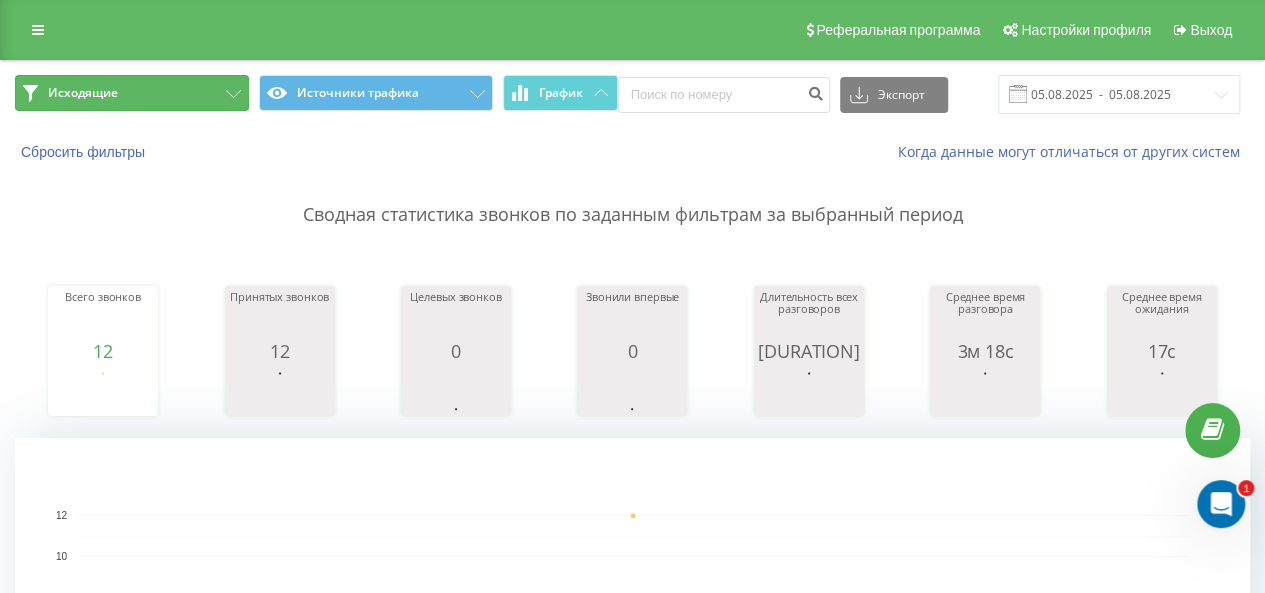 click on "Исходящие" at bounding box center [132, 93] 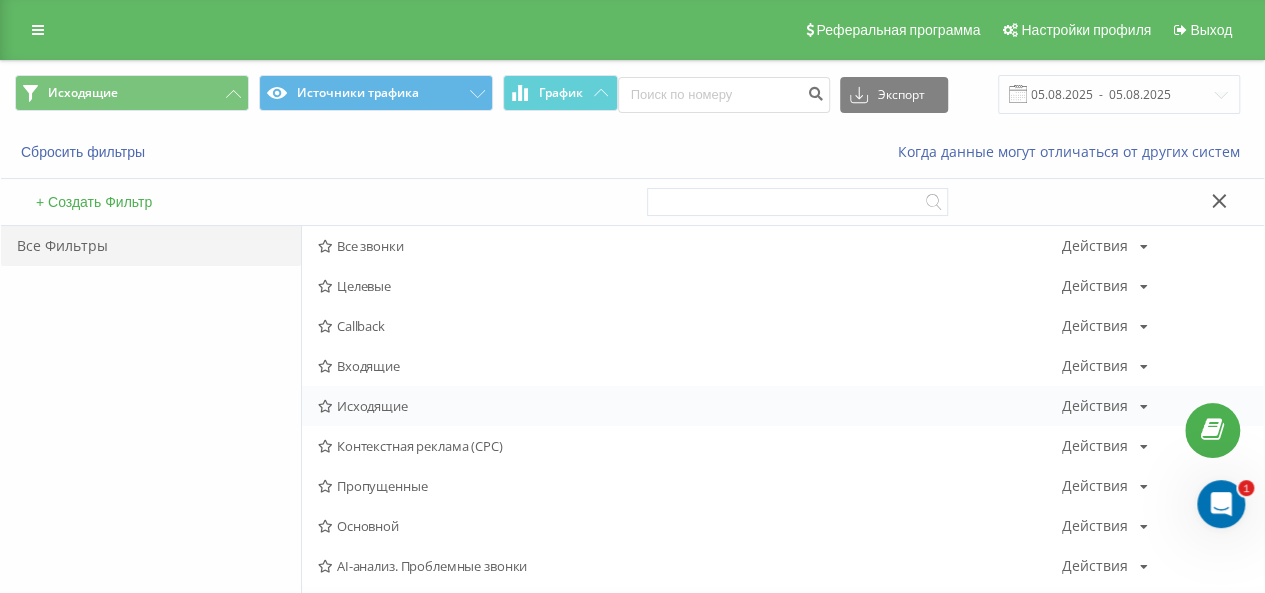 click on "Исходящие" at bounding box center [690, 406] 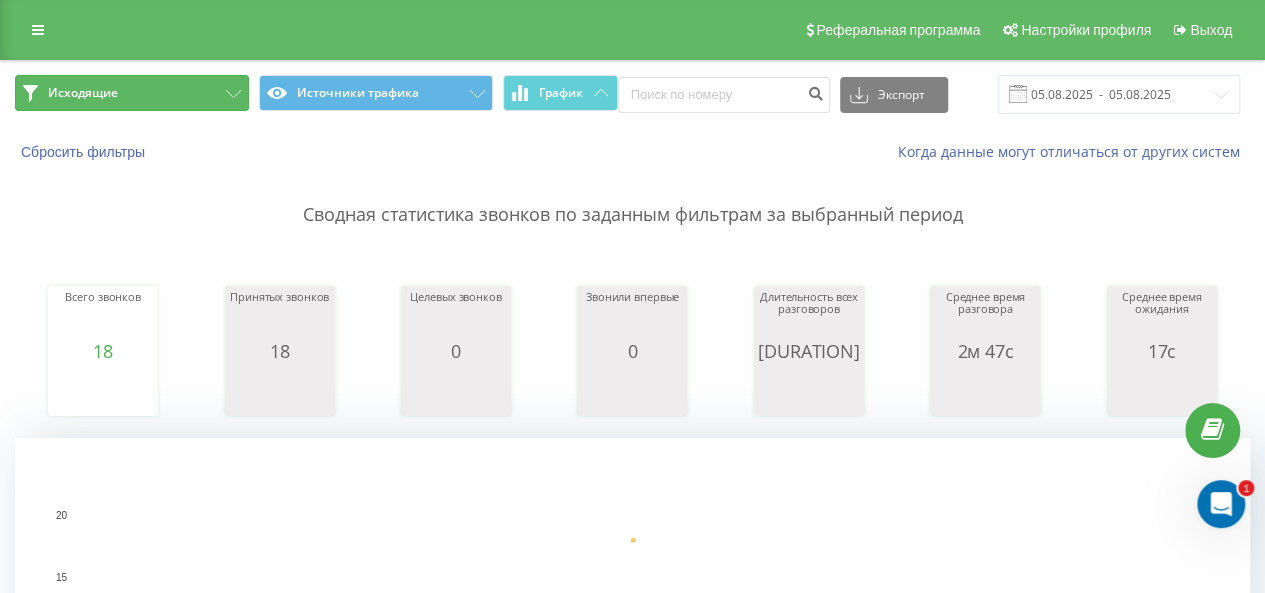 click on "Исходящие" at bounding box center [132, 93] 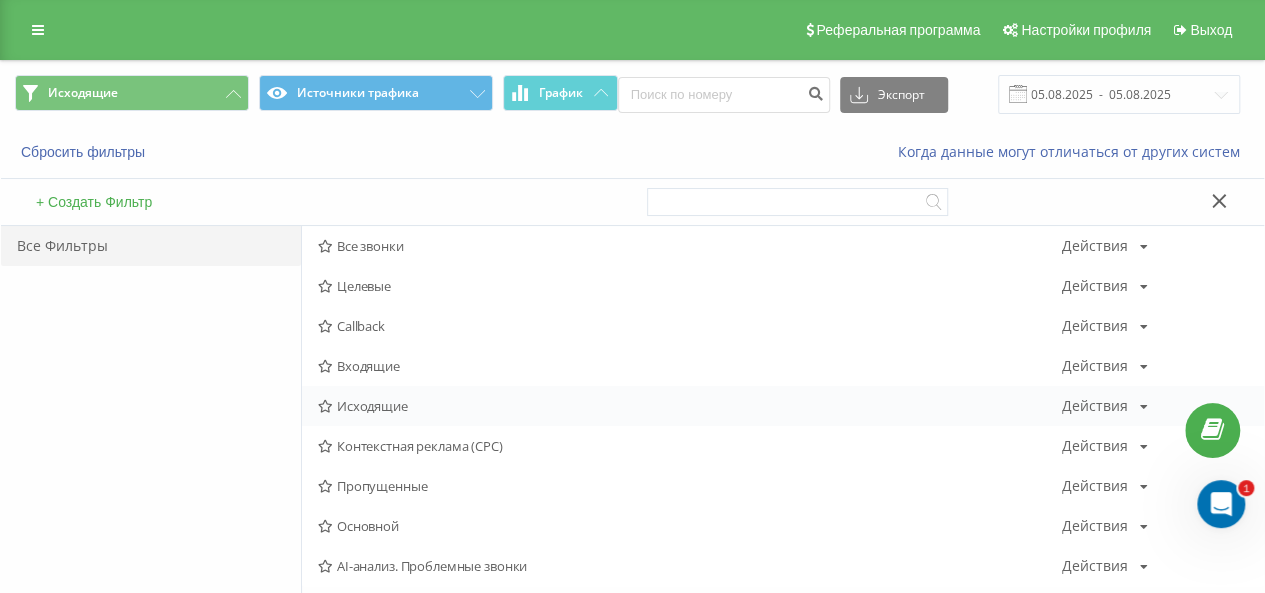 click on "Исходящие" at bounding box center (690, 406) 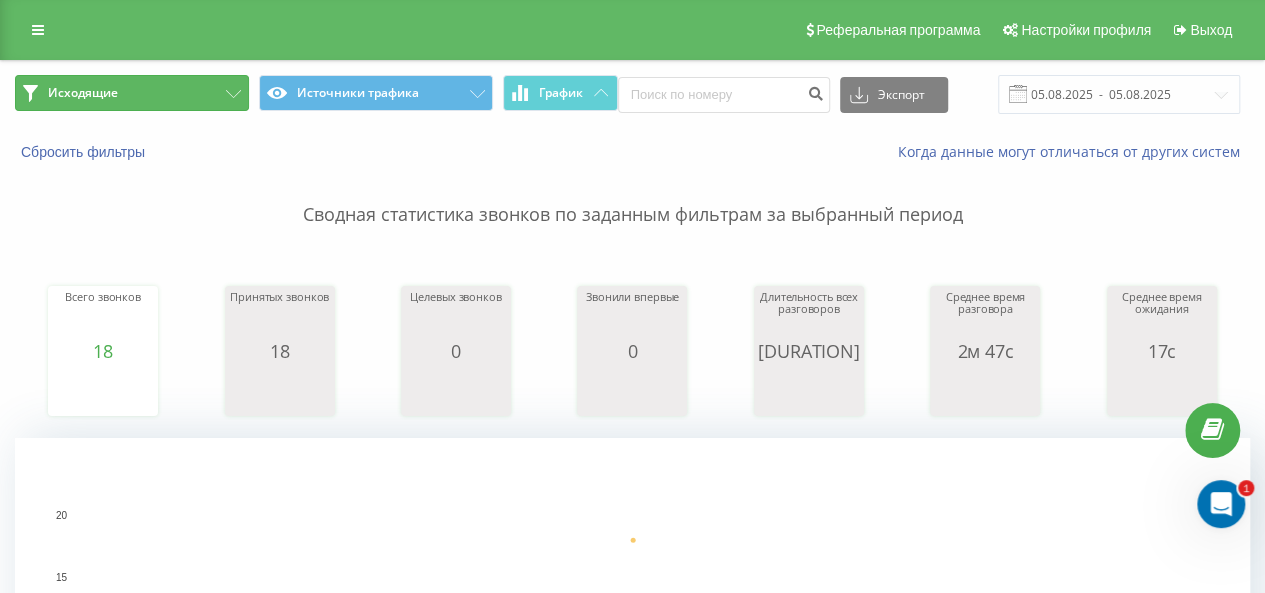 click on "Исходящие" at bounding box center (132, 93) 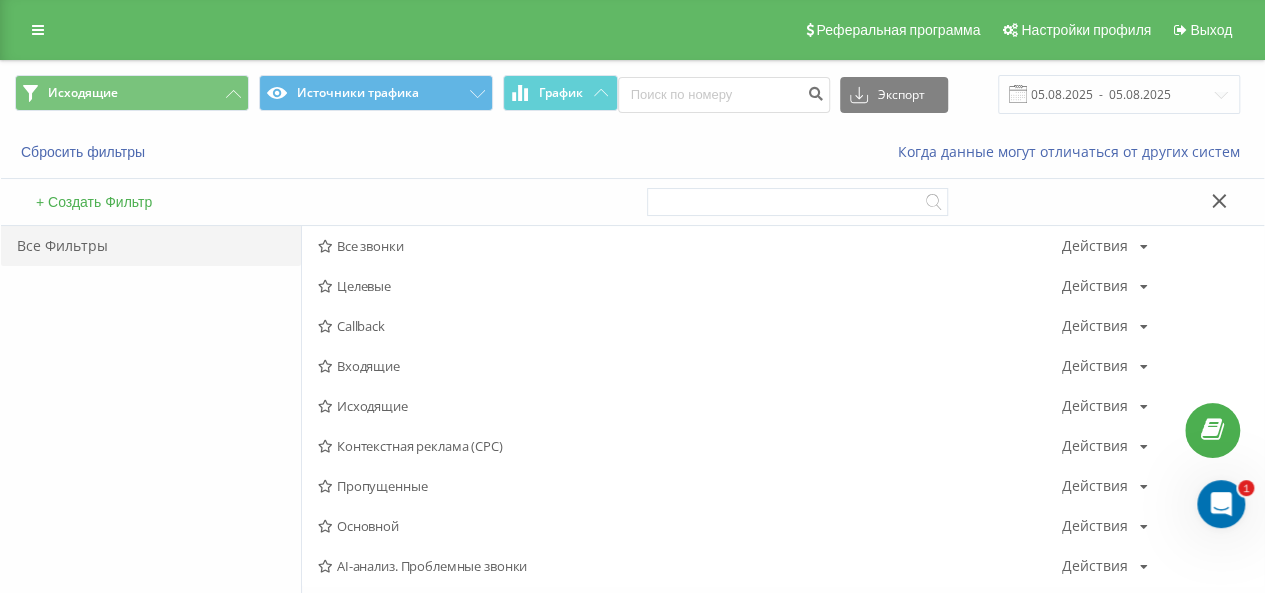 click on "Callback" at bounding box center (690, 326) 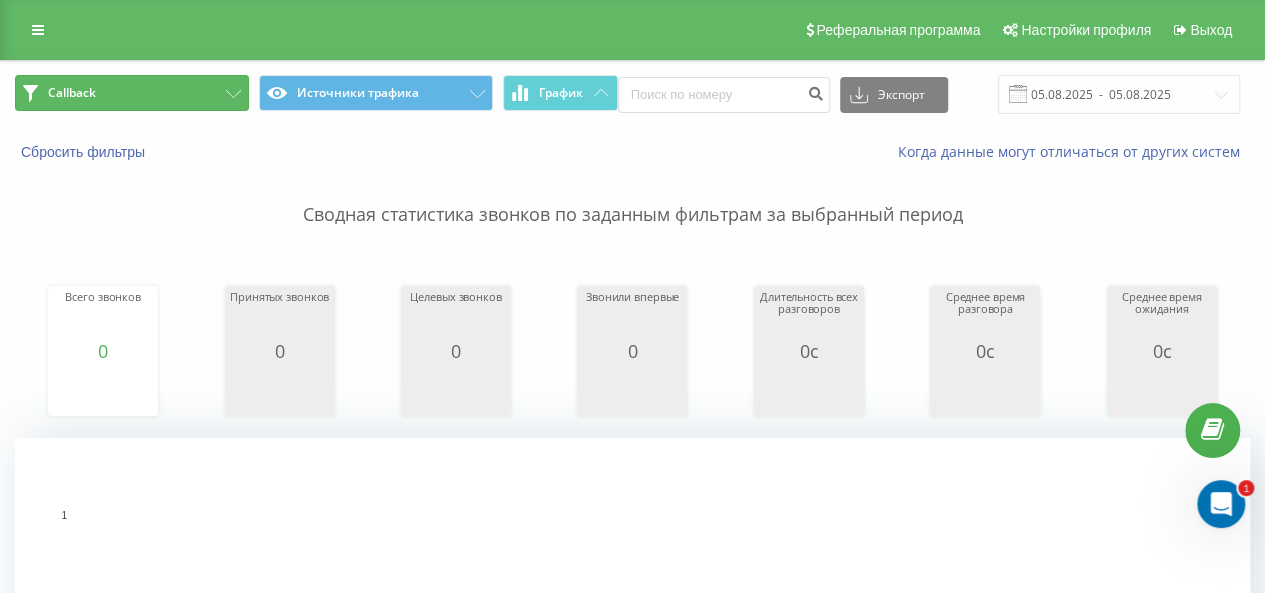 click on "Callback" at bounding box center (132, 93) 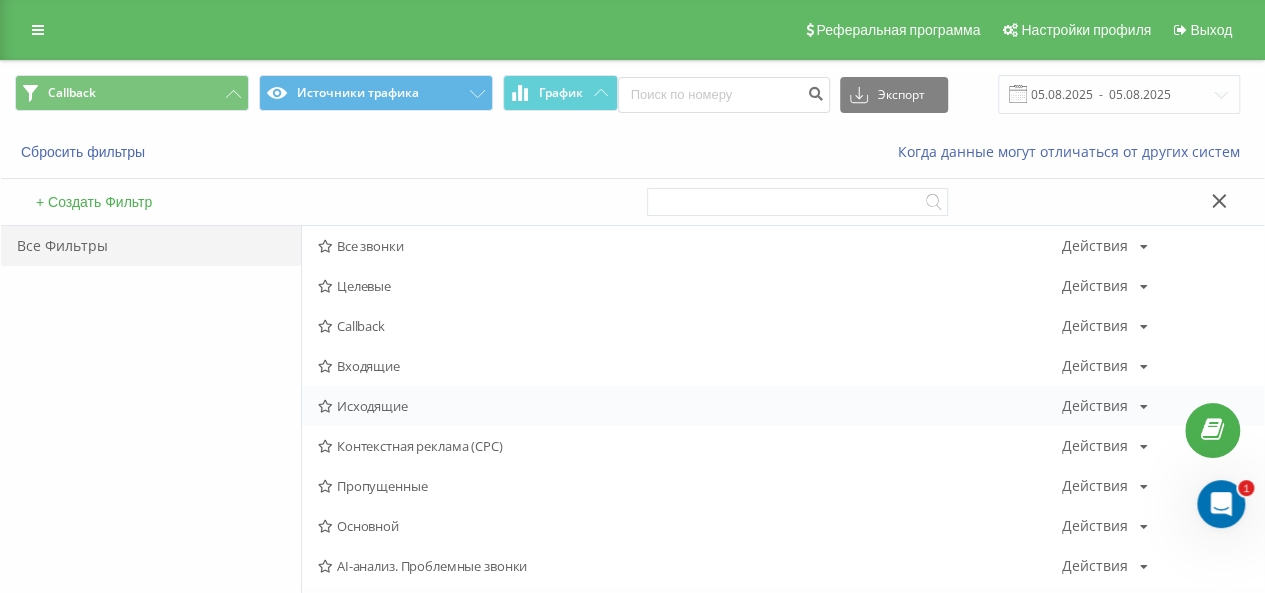 click on "Исходящие Действия Редактировать Копировать Удалить По умолчанию Поделиться" at bounding box center (783, 406) 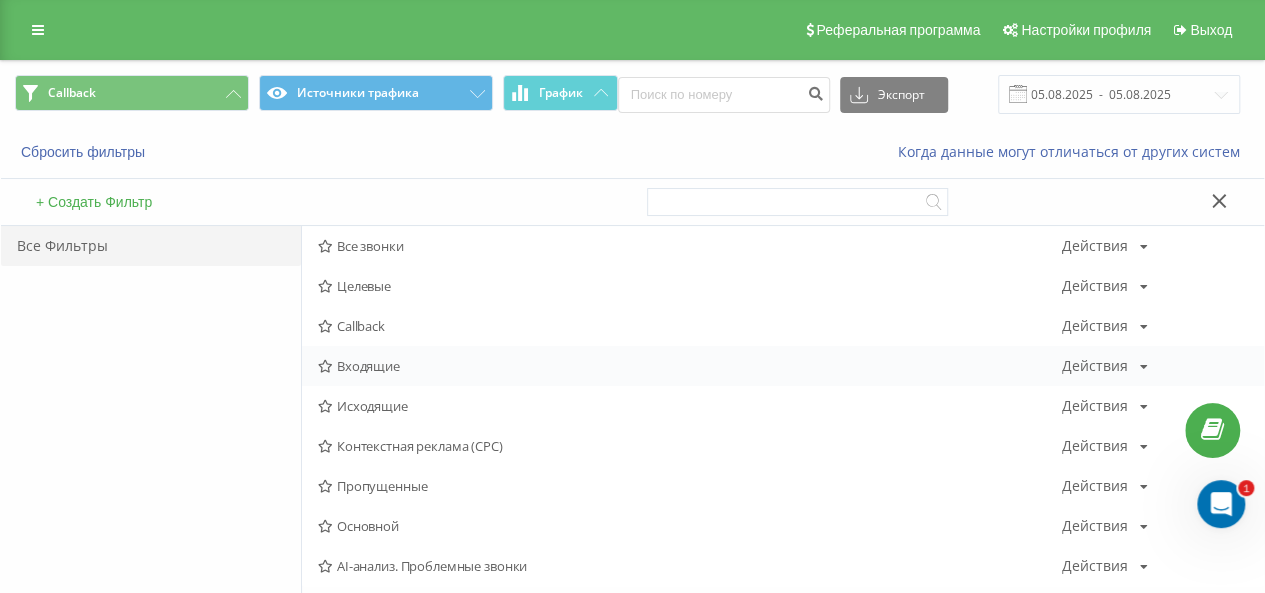 click on "Входящие" at bounding box center (690, 366) 